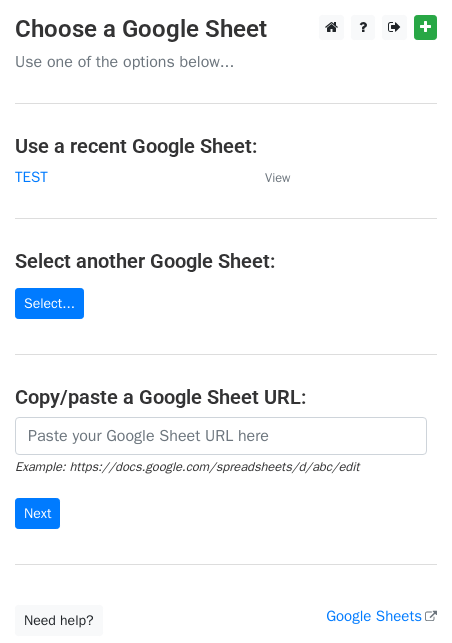 scroll, scrollTop: 0, scrollLeft: 0, axis: both 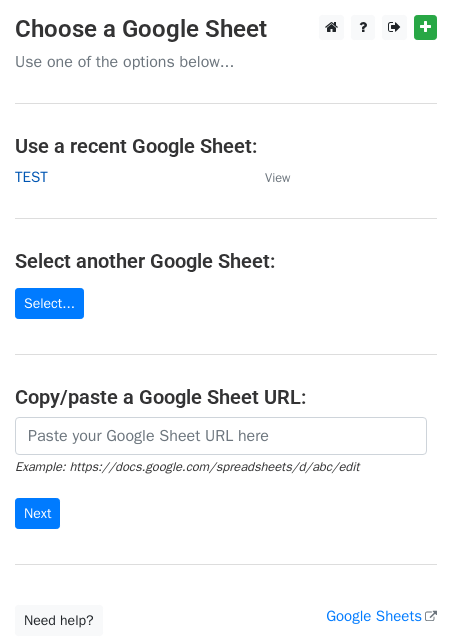 click on "TEST" at bounding box center (31, 177) 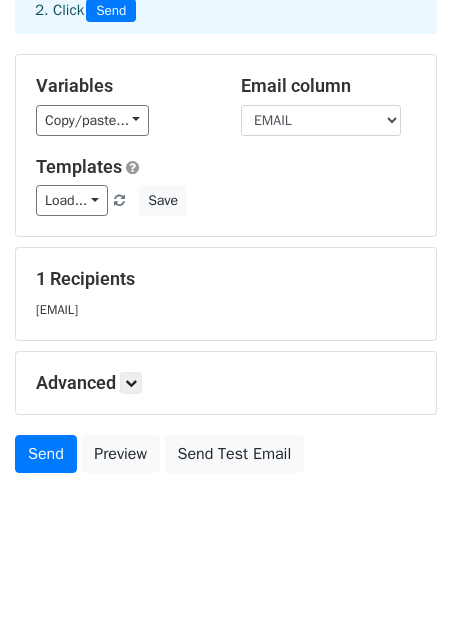 scroll, scrollTop: 0, scrollLeft: 0, axis: both 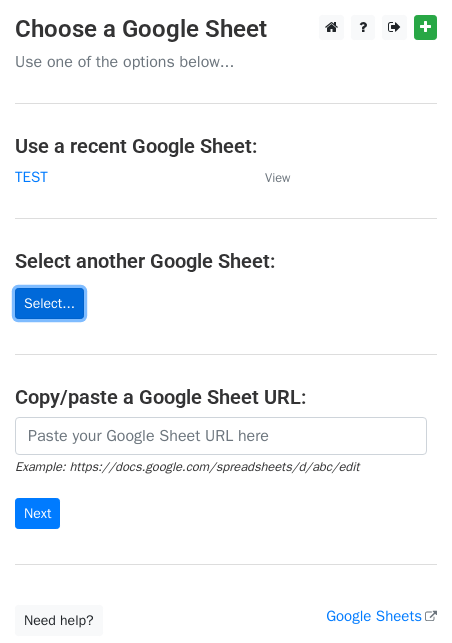 click on "Select..." at bounding box center [49, 303] 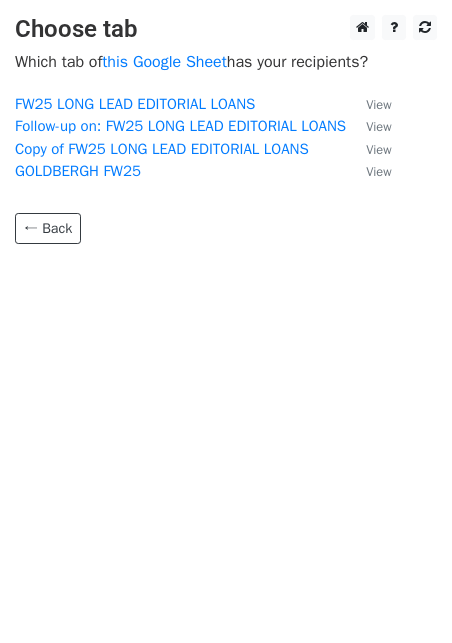 scroll, scrollTop: 0, scrollLeft: 0, axis: both 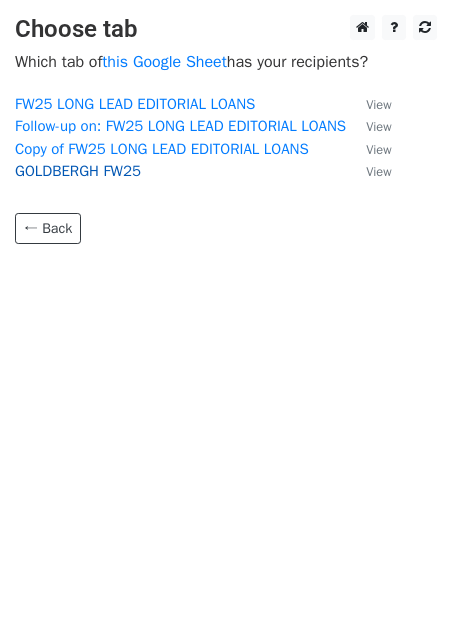 click on "GOLDBERGH FW25" at bounding box center [78, 171] 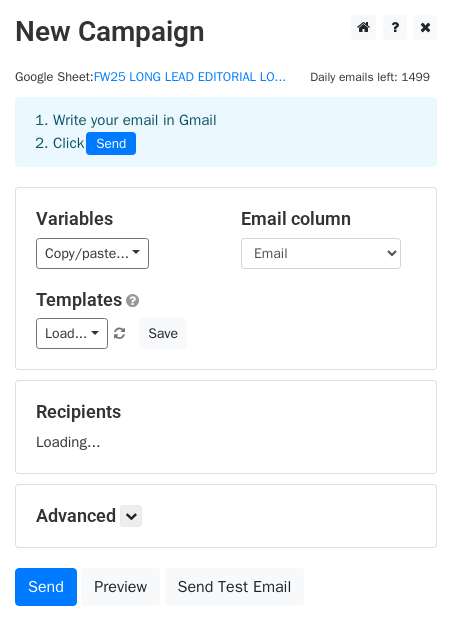 scroll, scrollTop: 0, scrollLeft: 0, axis: both 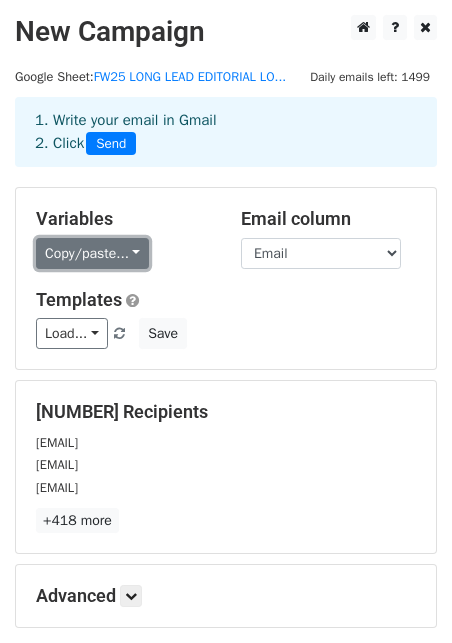 click on "Copy/paste..." at bounding box center (92, 253) 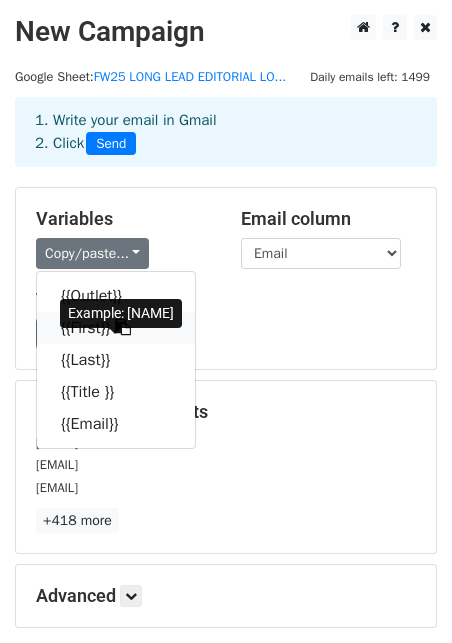 click on "{{First}}" at bounding box center [116, 328] 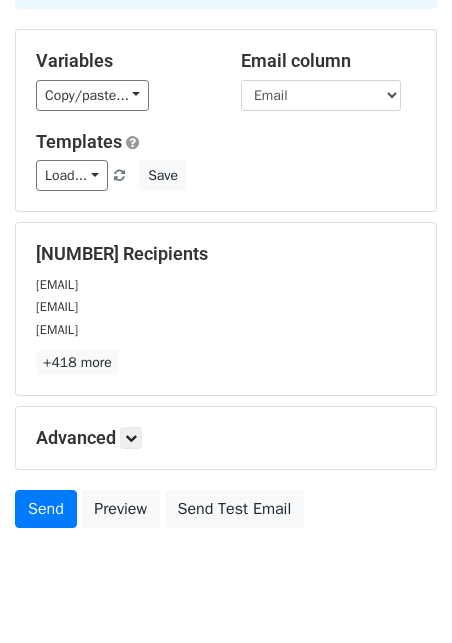 scroll, scrollTop: 160, scrollLeft: 0, axis: vertical 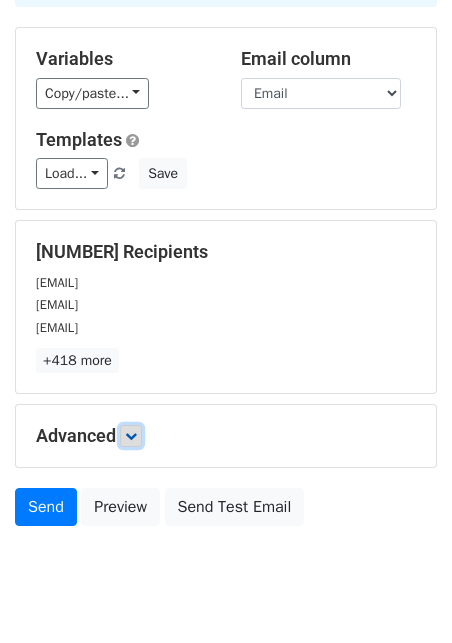 click at bounding box center (131, 436) 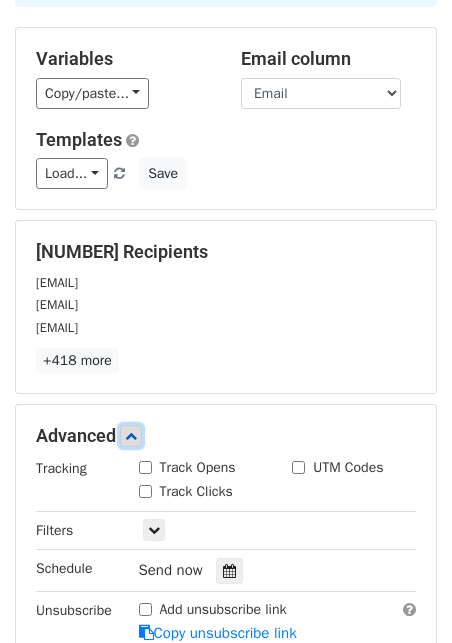 scroll, scrollTop: 186, scrollLeft: 0, axis: vertical 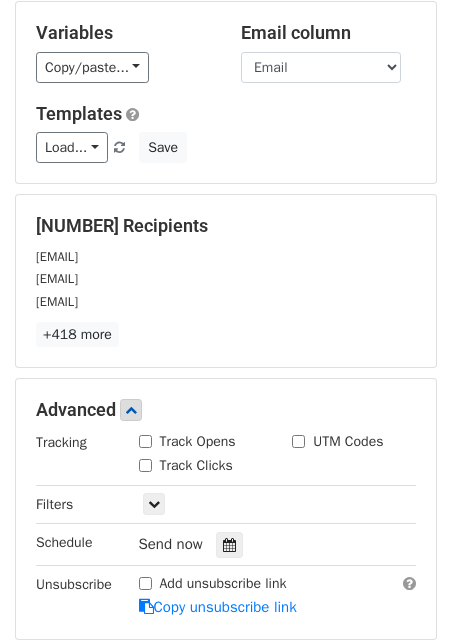 click on "Track Opens" at bounding box center (145, 441) 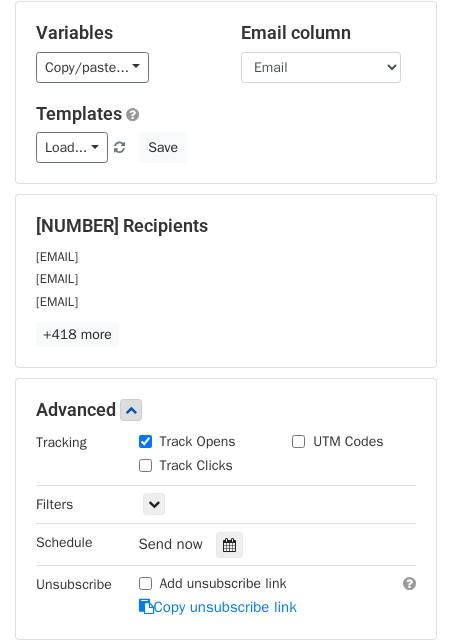 click on "Track Clicks" at bounding box center (145, 465) 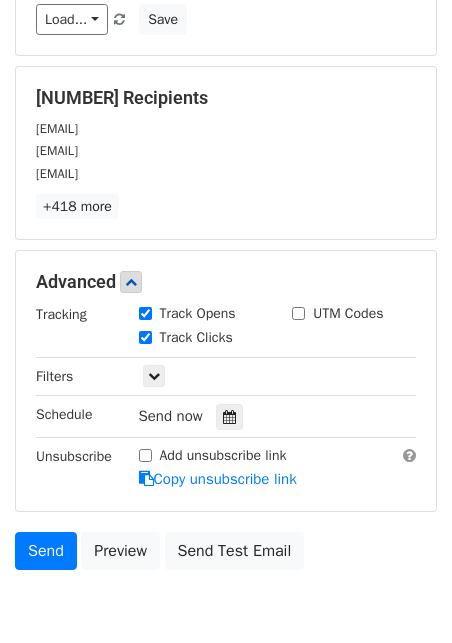 scroll, scrollTop: 318, scrollLeft: 0, axis: vertical 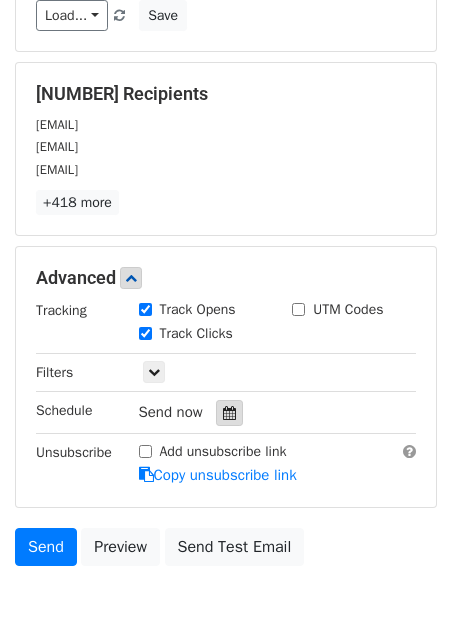 click at bounding box center (229, 413) 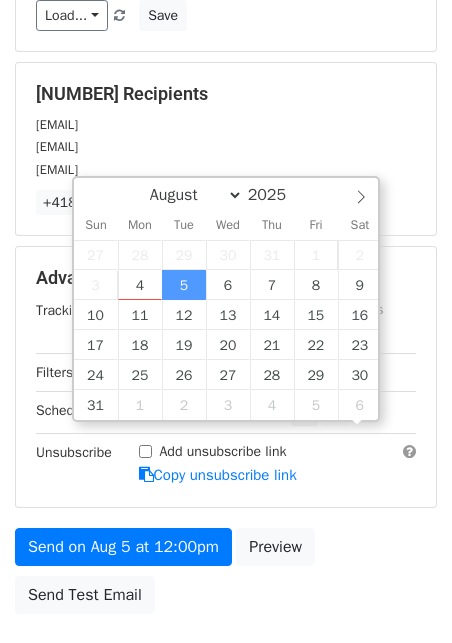scroll, scrollTop: 1, scrollLeft: 0, axis: vertical 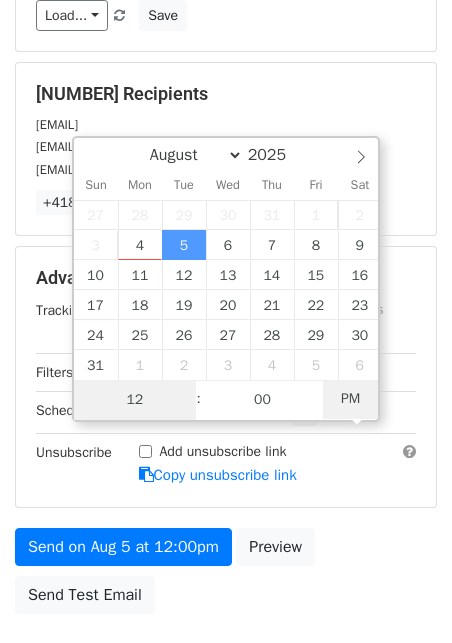 click on "PM" at bounding box center [350, 399] 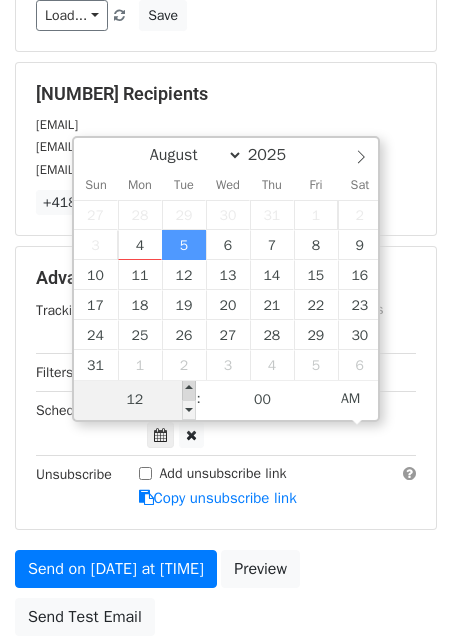 type on "2025-08-05 01:00" 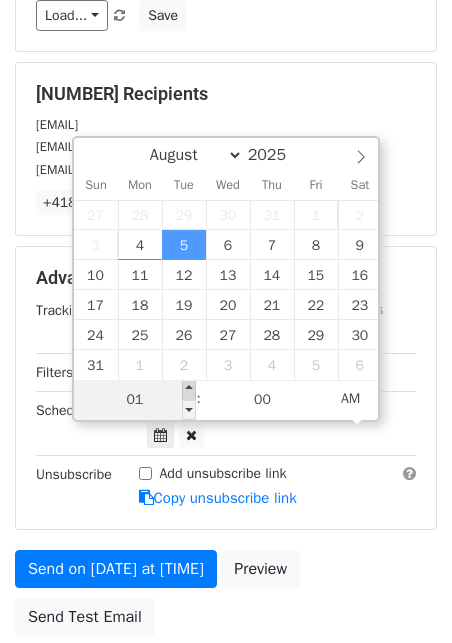 click at bounding box center (189, 390) 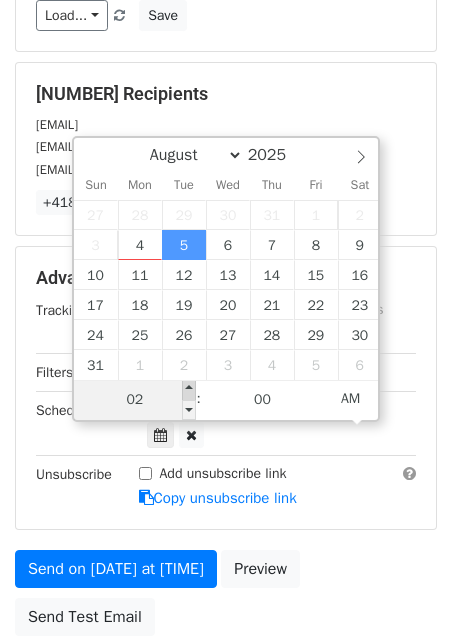 click at bounding box center (189, 390) 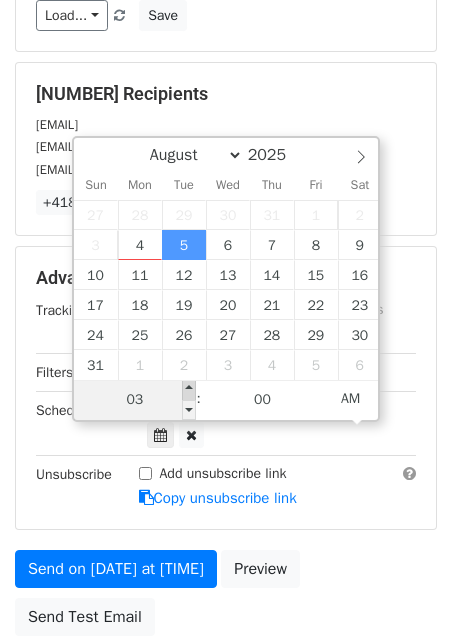 click at bounding box center [189, 390] 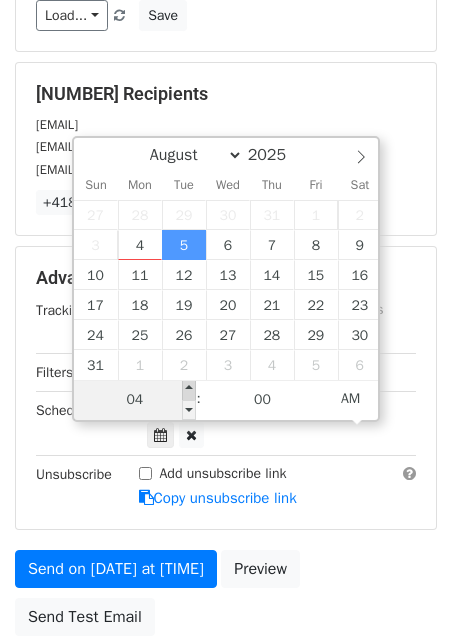 click at bounding box center (189, 390) 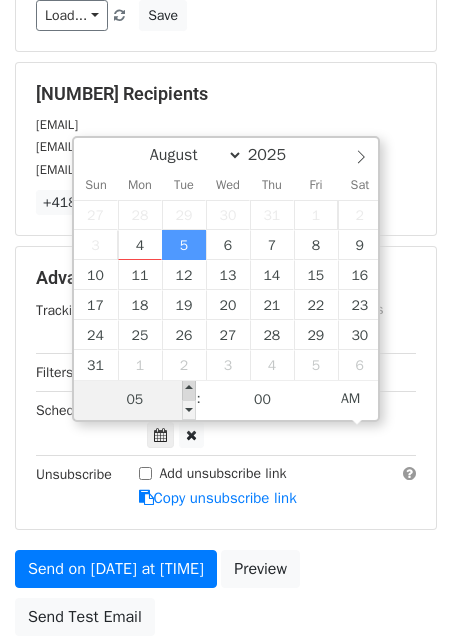 click at bounding box center (189, 390) 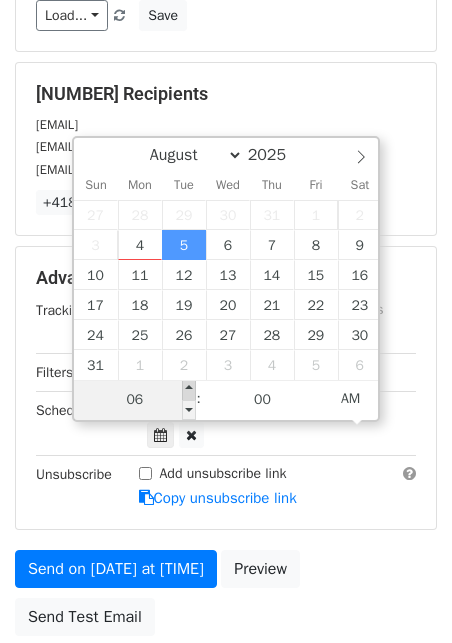 click at bounding box center [189, 390] 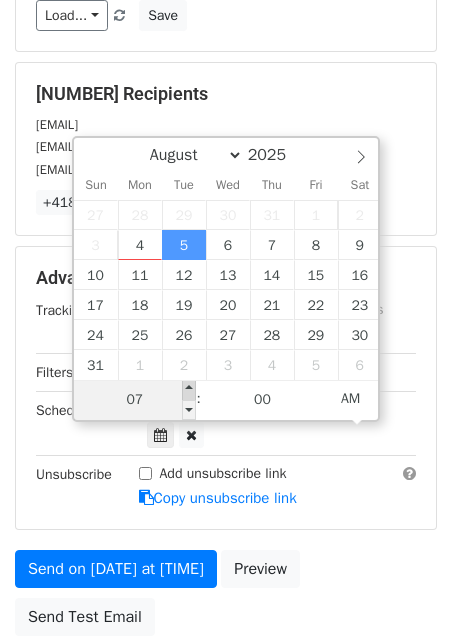 click at bounding box center (189, 390) 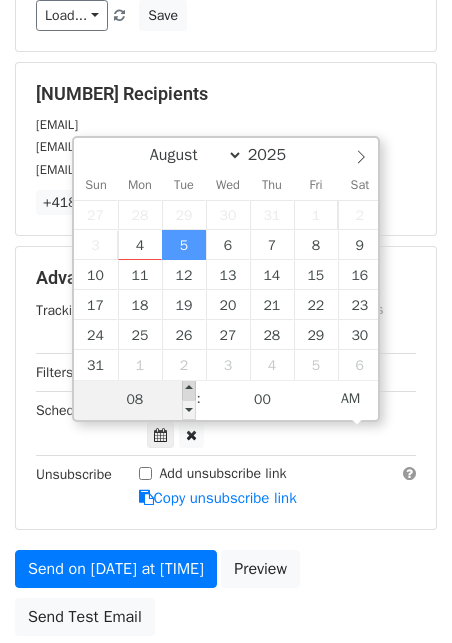 click at bounding box center (189, 390) 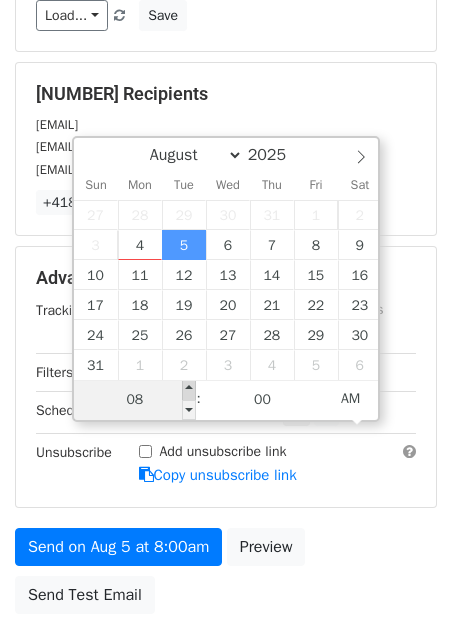 type on "2025-08-05 09:00" 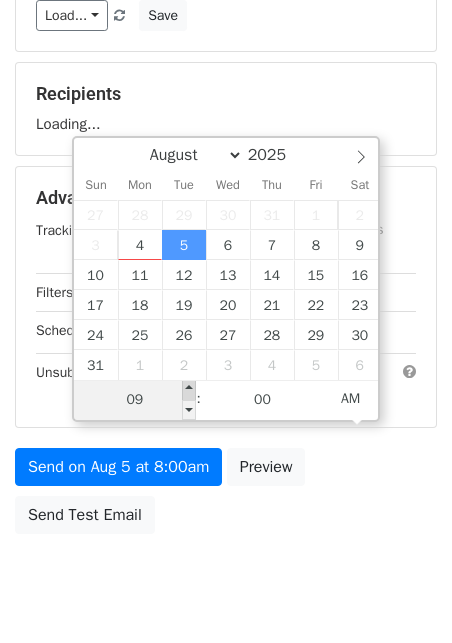 click at bounding box center [189, 390] 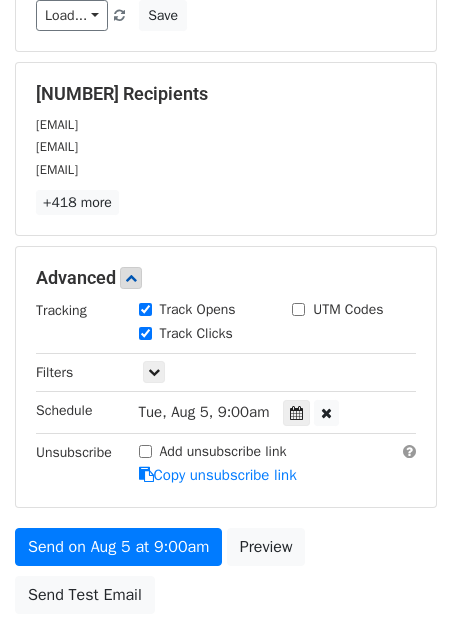 click on "[NUMBER] Recipients" at bounding box center (226, 94) 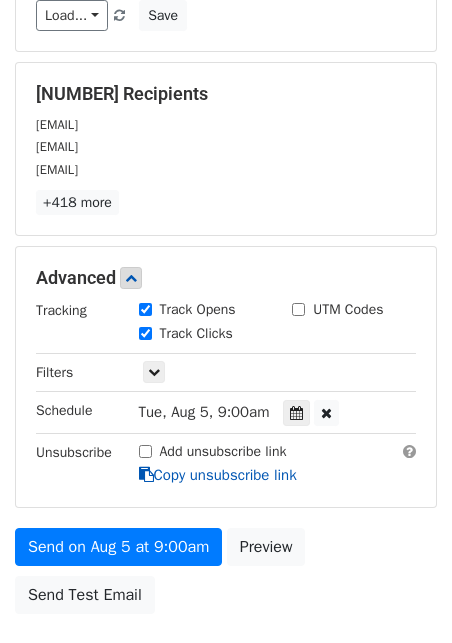scroll, scrollTop: 335, scrollLeft: 0, axis: vertical 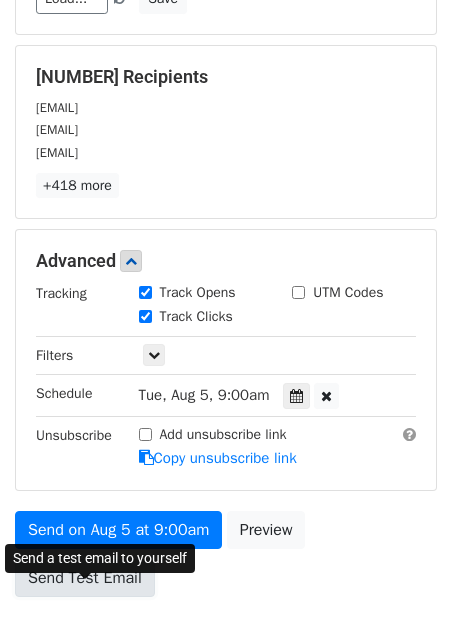 click on "Send Test Email" at bounding box center (85, 578) 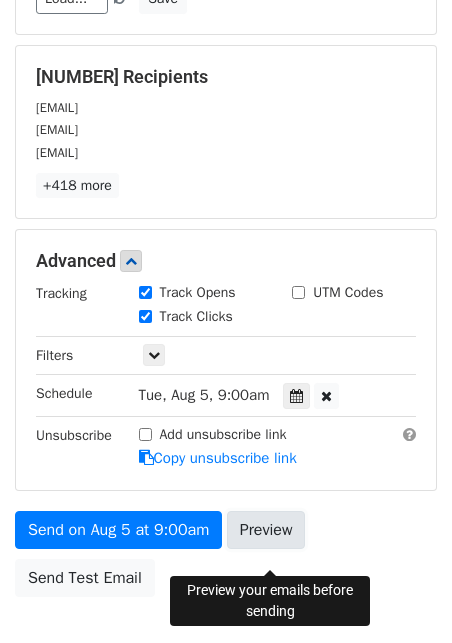 click on "Preview" at bounding box center [266, 530] 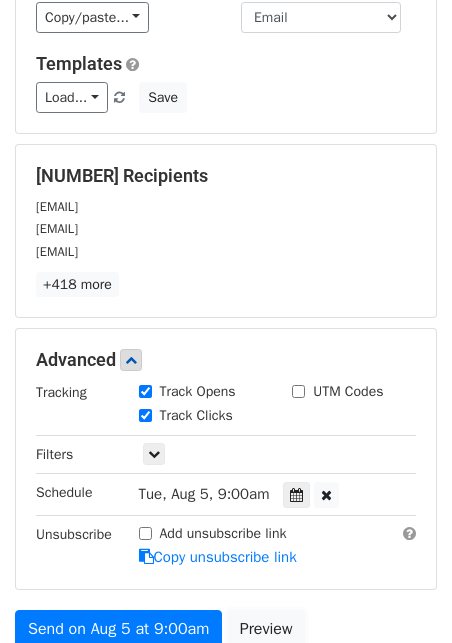 scroll, scrollTop: 479, scrollLeft: 0, axis: vertical 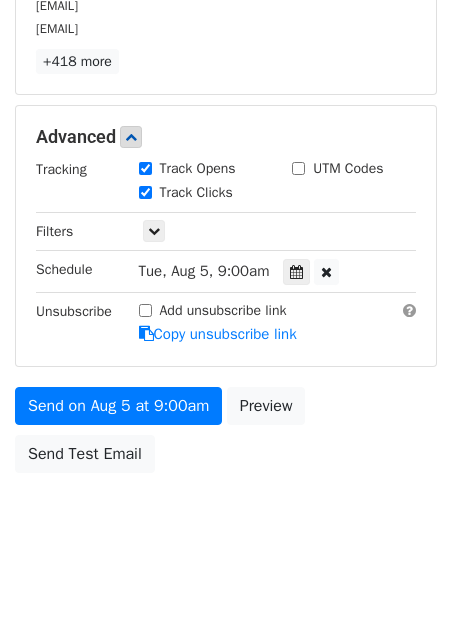 click on "New Campaign
Daily emails left: 1499
Google Sheet:
FW25 LONG LEAD EDITORIAL LO...
1. Write your email in Gmail
2. Click
Send
Variables
Copy/paste...
{{Outlet}}
{{First}}
{{Last}}
{{Title }}
{{Email}}
Email column
Outlet
First
Last
Title
Email
Templates
Load...
Webinar Invitation
Order Confirmation
Trial Expiration Warning
Newsletter
Event Invitation
Appointment Confirmation
Customer Feedback
Product Launch
Follow-up Email
Welcome Email
Save
421 Recipients
[EMAIL]
[EMAIL]
[EMAIL]
+418 more
421 Recipients
×
[EMAIL]
[EMAIL]
[EMAIL]
stephanie.sanchez@example.com" at bounding box center [226, 59] 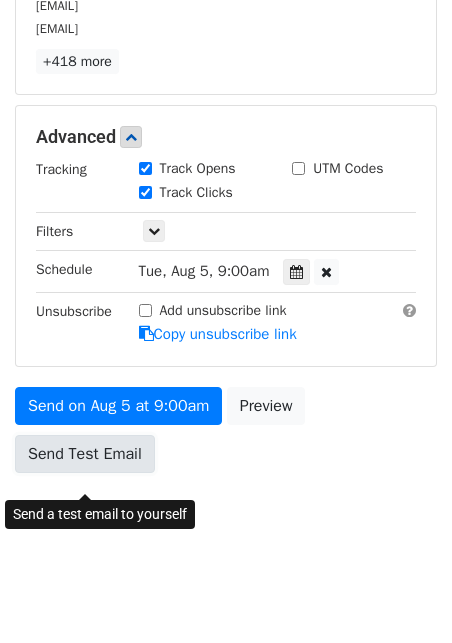 click on "Send Test Email" at bounding box center (85, 454) 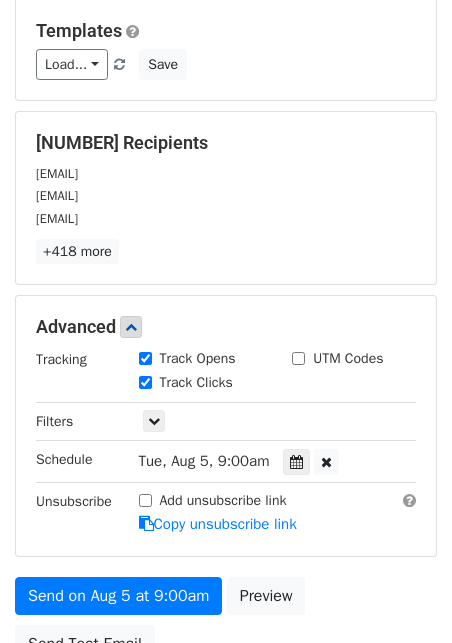 scroll, scrollTop: 0, scrollLeft: 0, axis: both 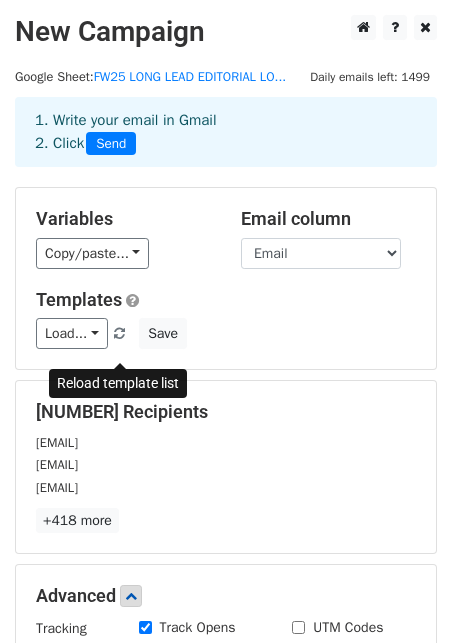 click at bounding box center (119, 334) 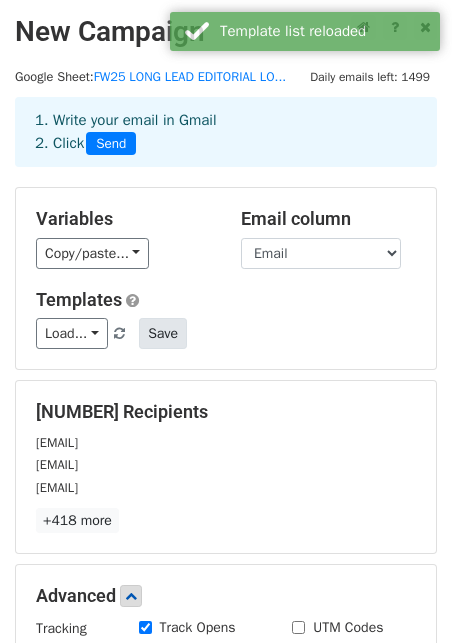 scroll, scrollTop: 479, scrollLeft: 0, axis: vertical 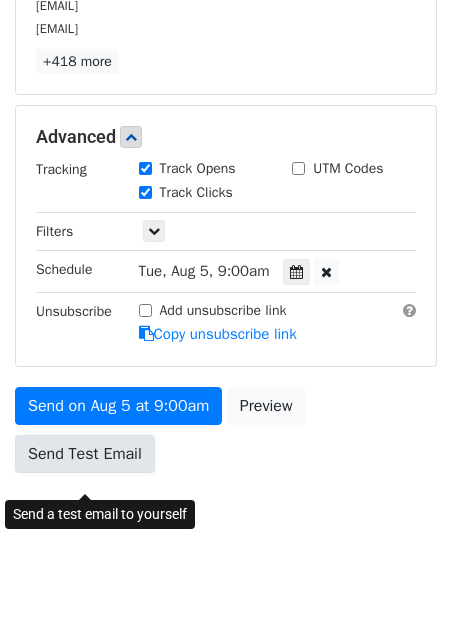 click on "Send Test Email" at bounding box center [85, 454] 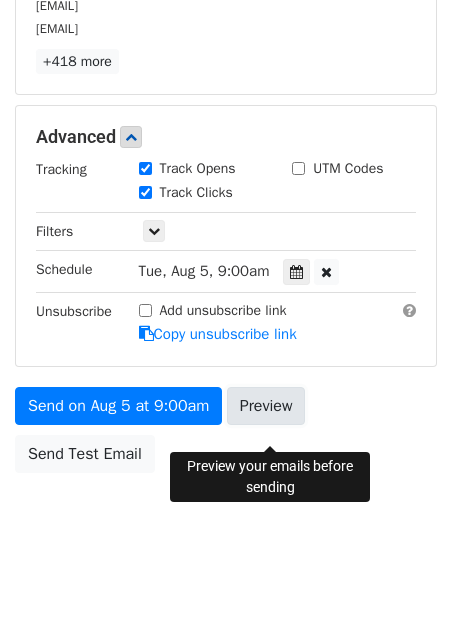 click on "Preview" at bounding box center [266, 406] 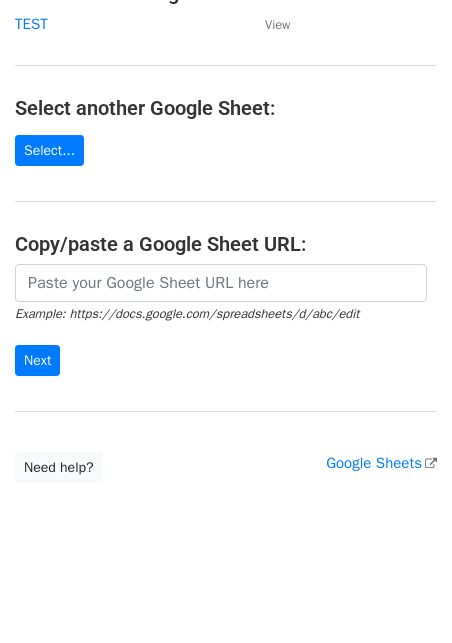 scroll, scrollTop: 0, scrollLeft: 0, axis: both 